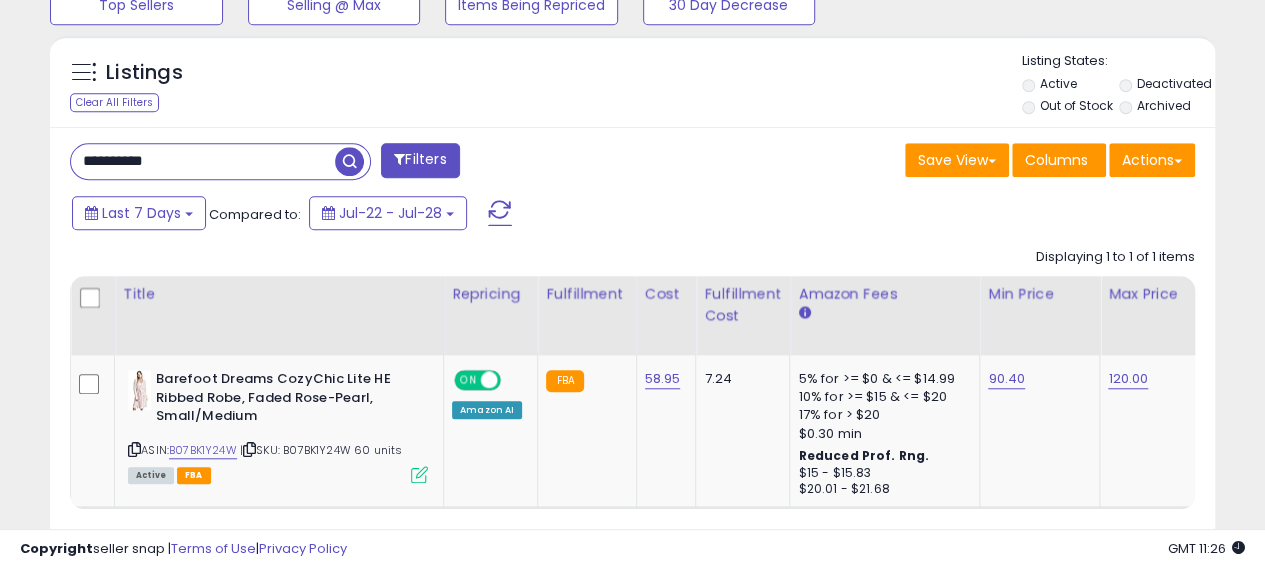 scroll, scrollTop: 695, scrollLeft: 0, axis: vertical 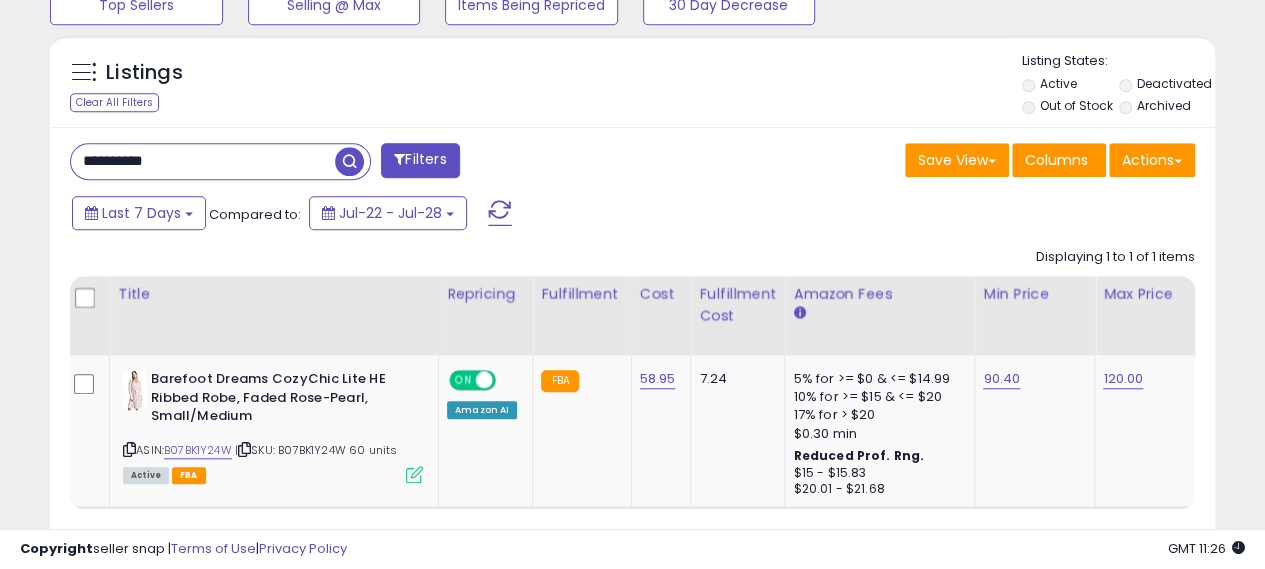 click on "**********" at bounding box center [203, 161] 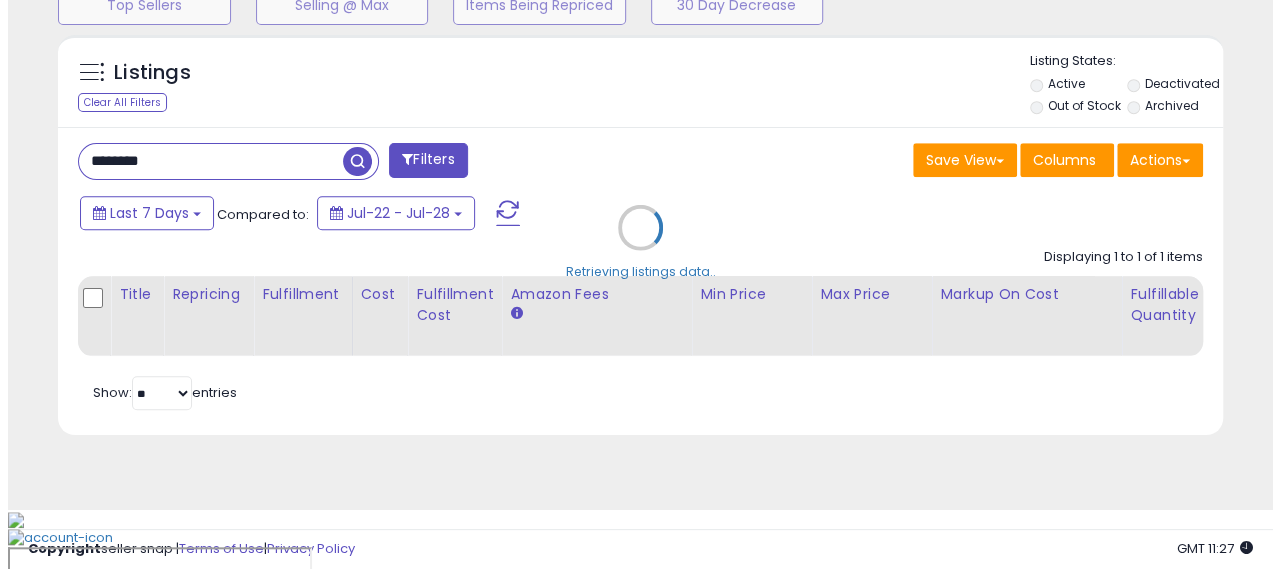 scroll, scrollTop: 649, scrollLeft: 0, axis: vertical 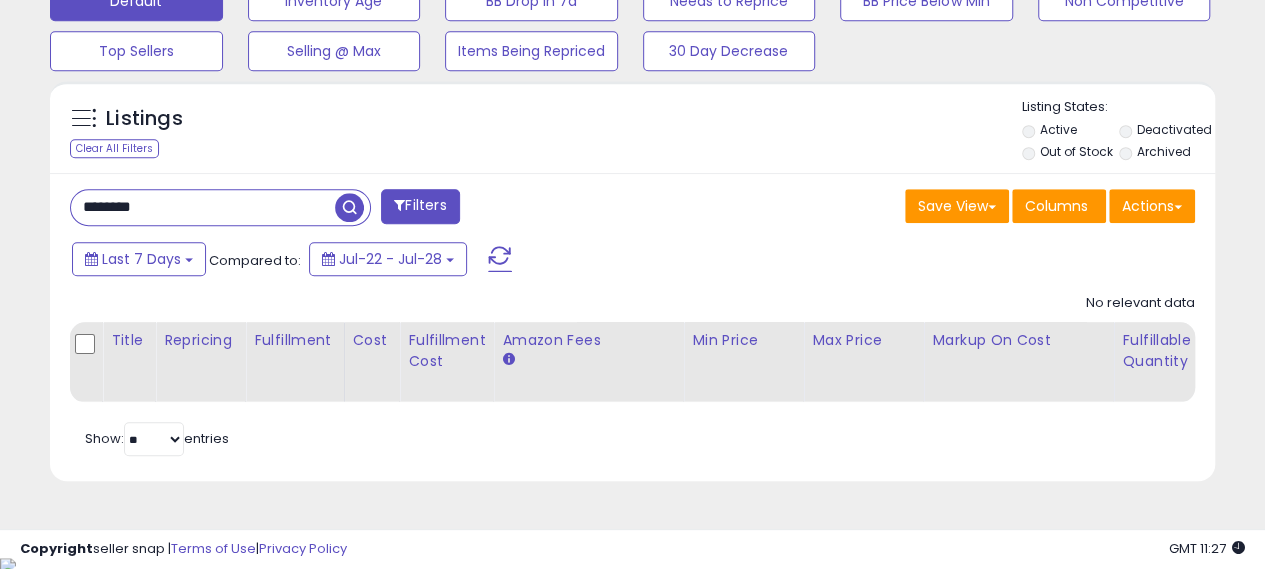 click on "********" at bounding box center (203, 207) 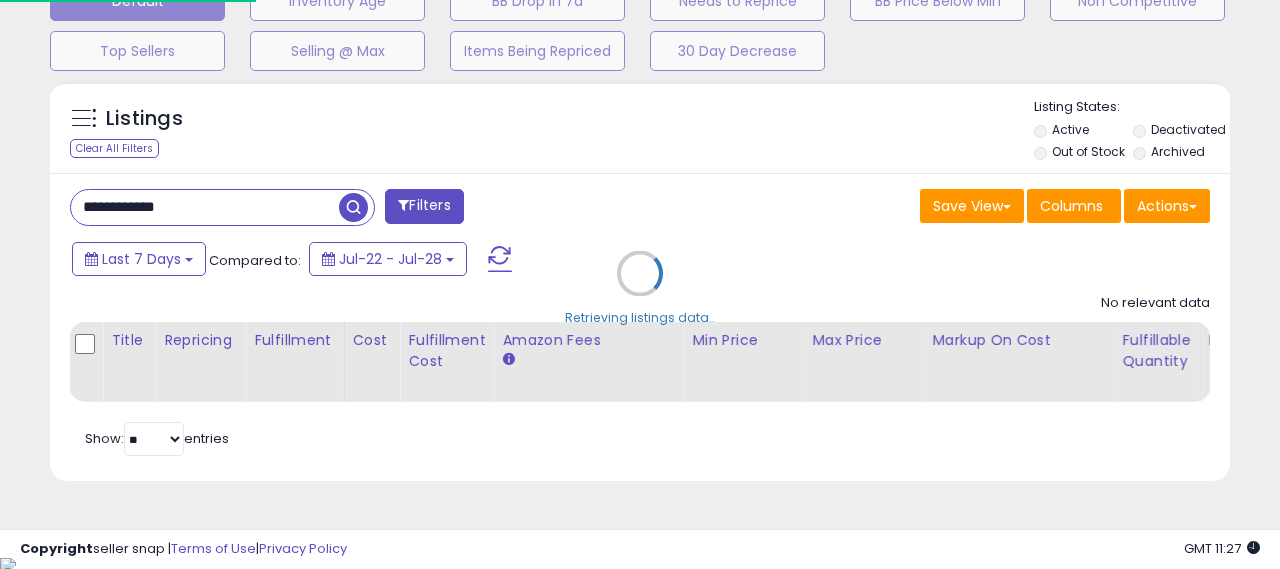 scroll, scrollTop: 999590, scrollLeft: 999317, axis: both 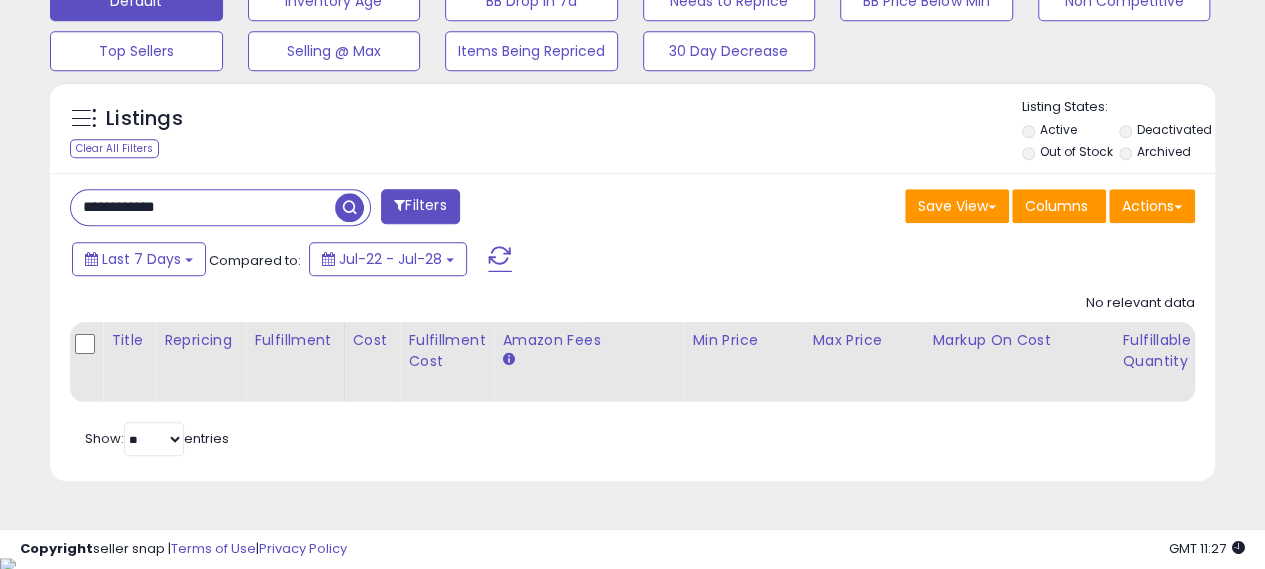 click on "**********" at bounding box center [203, 207] 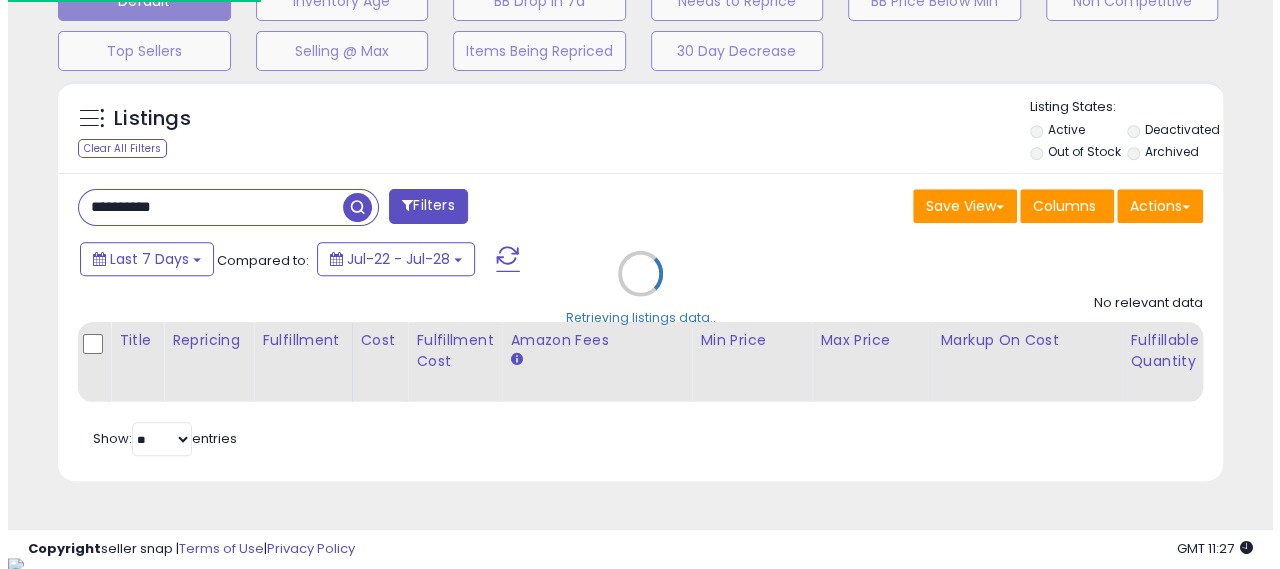 scroll, scrollTop: 999590, scrollLeft: 999317, axis: both 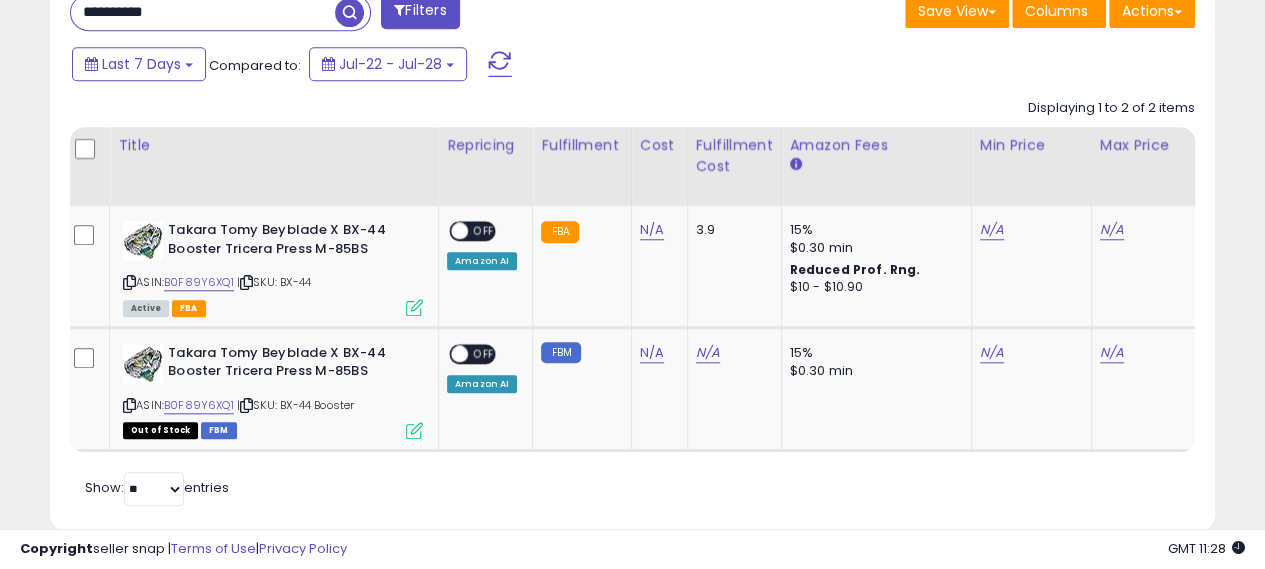 click on "**********" at bounding box center [203, 12] 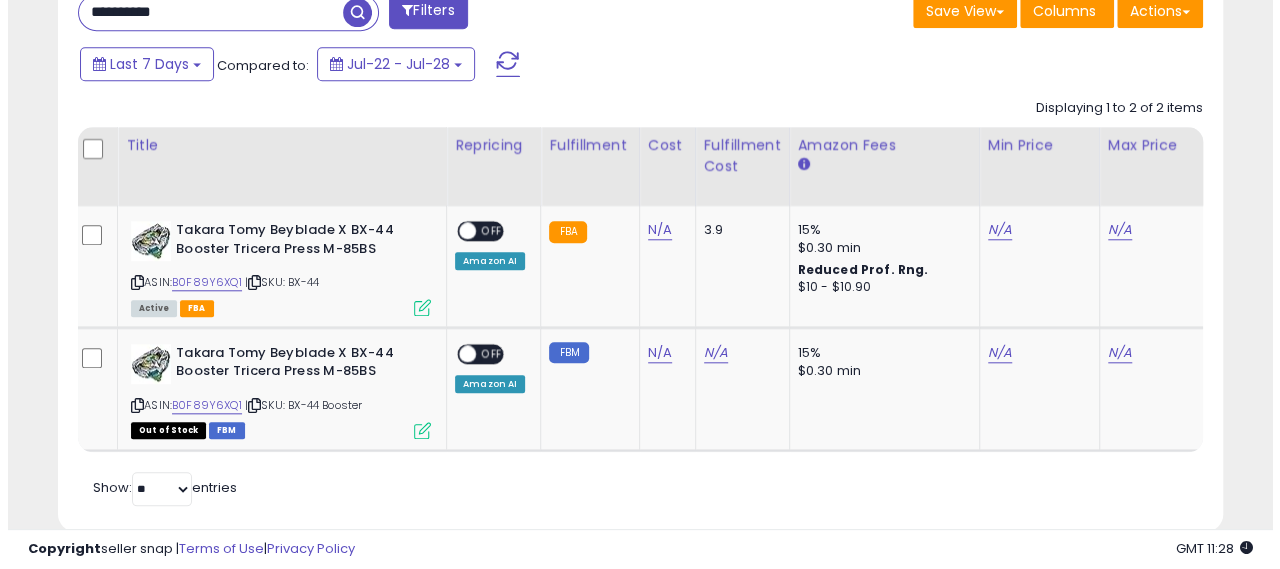 scroll, scrollTop: 649, scrollLeft: 0, axis: vertical 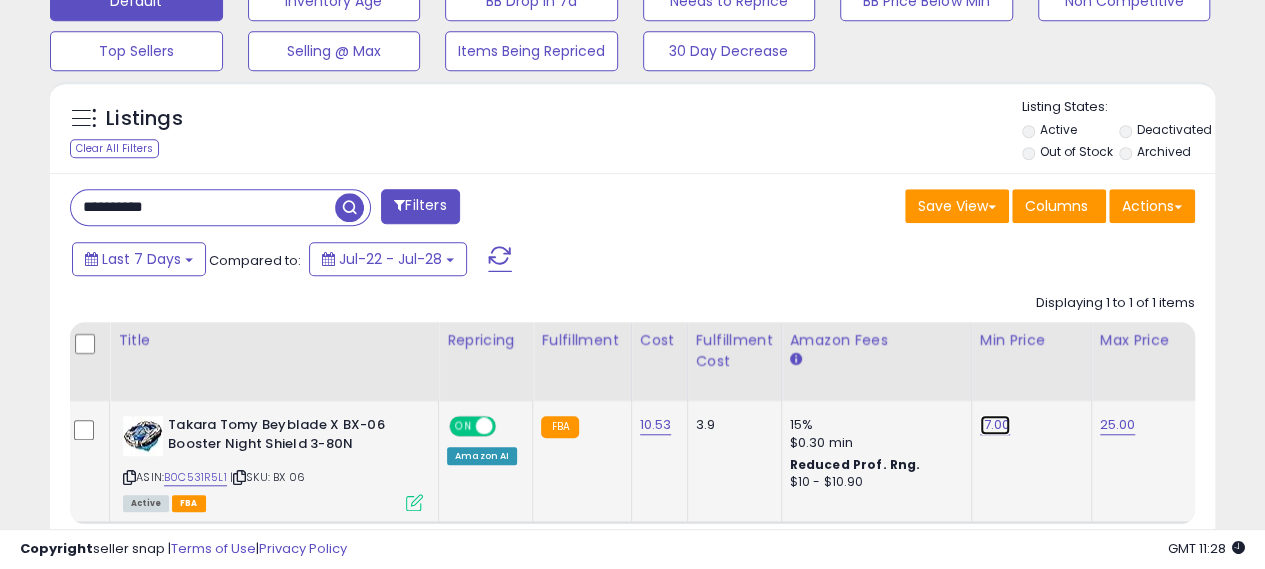 click on "17.00" at bounding box center (995, 425) 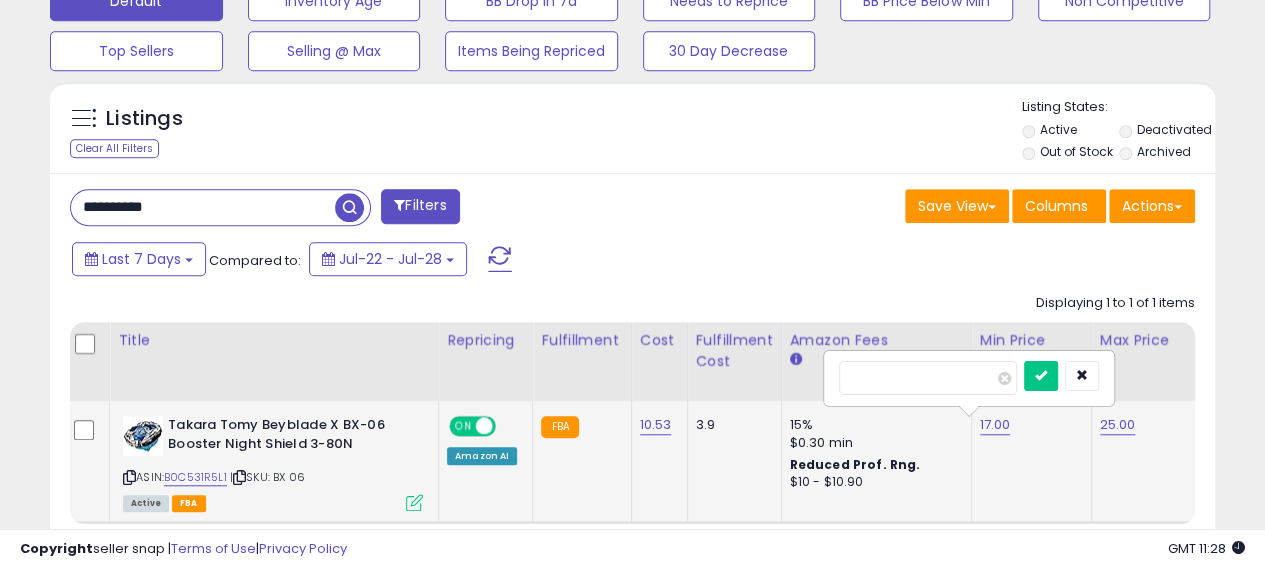 type on "*" 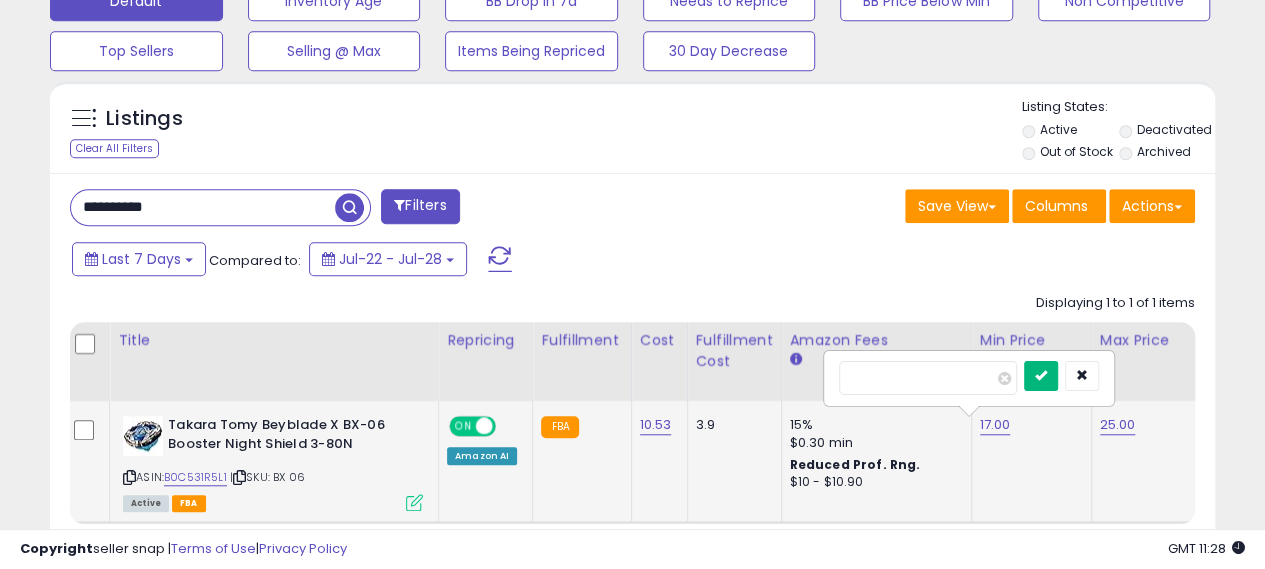 type on "*****" 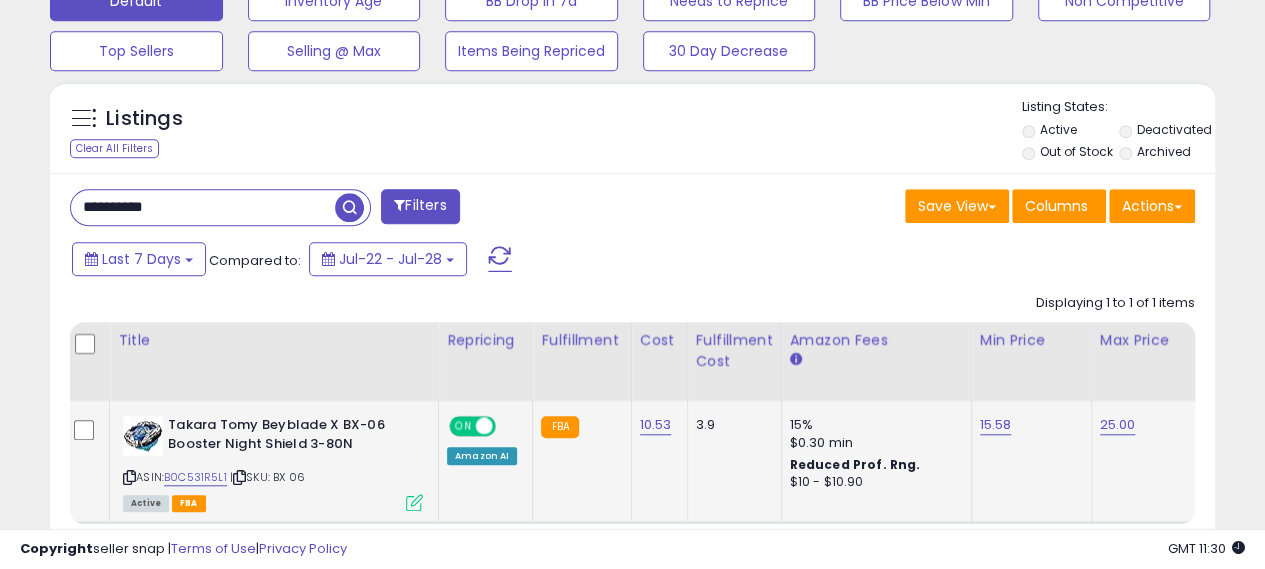click on "**********" at bounding box center [203, 207] 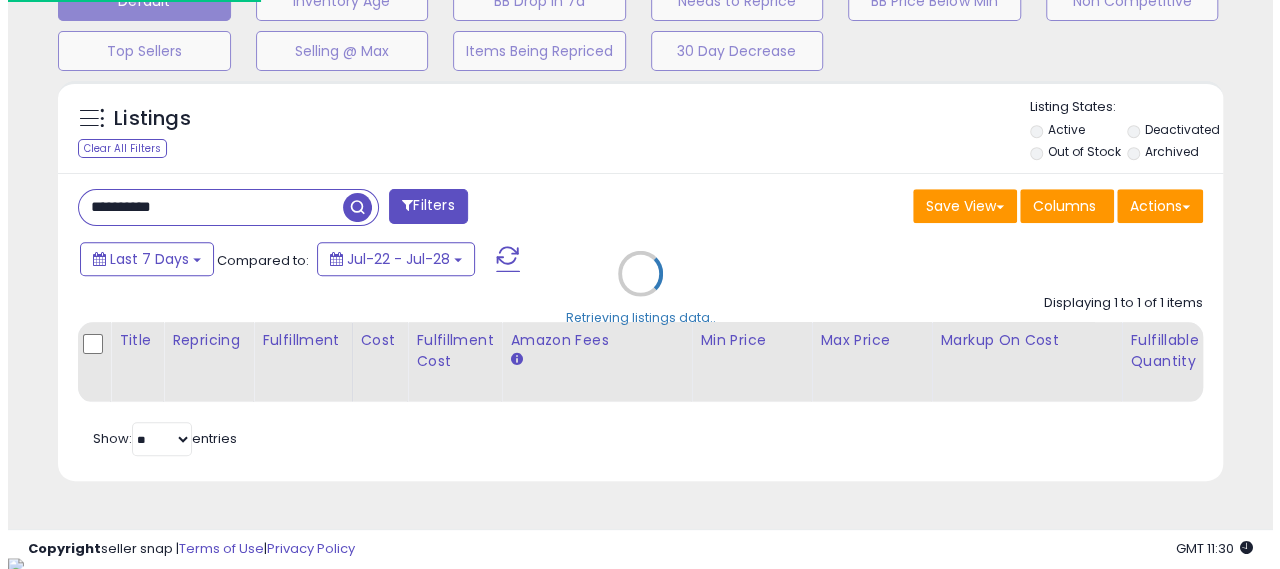 scroll, scrollTop: 999590, scrollLeft: 999317, axis: both 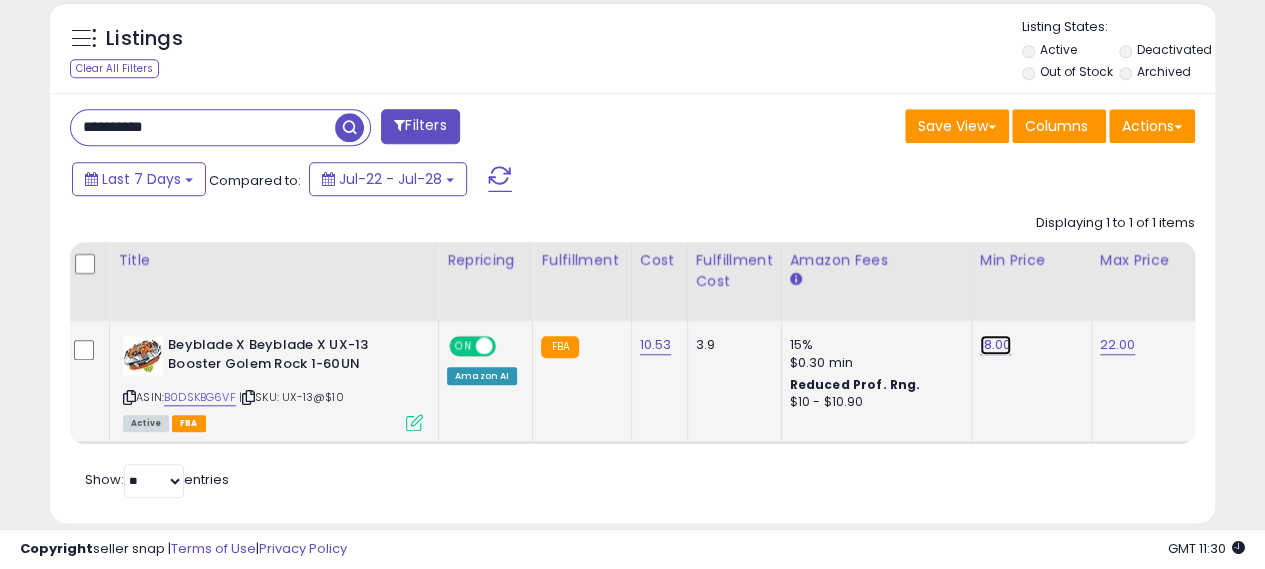 click on "18.00" at bounding box center [996, 345] 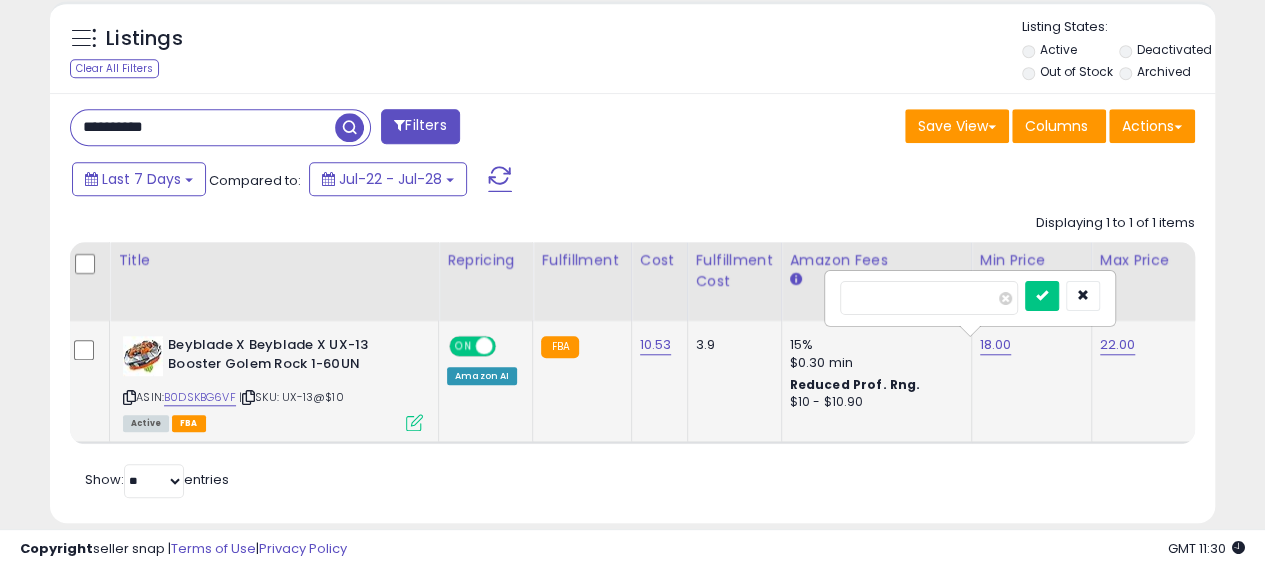 scroll, scrollTop: 999590, scrollLeft: 999326, axis: both 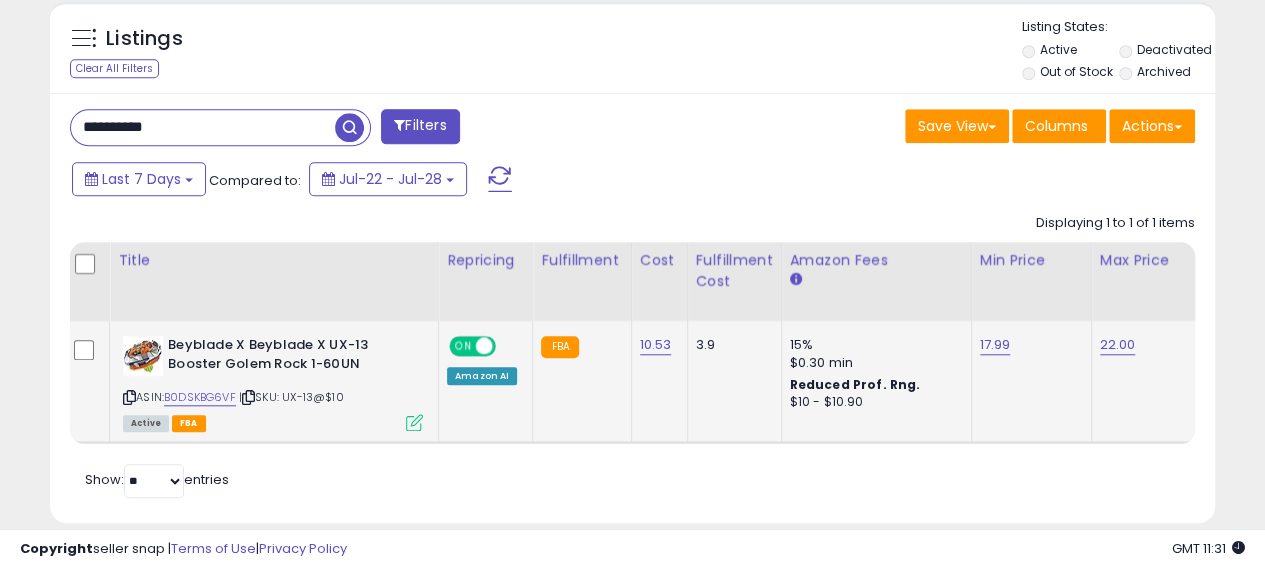 click on "**********" at bounding box center [203, 127] 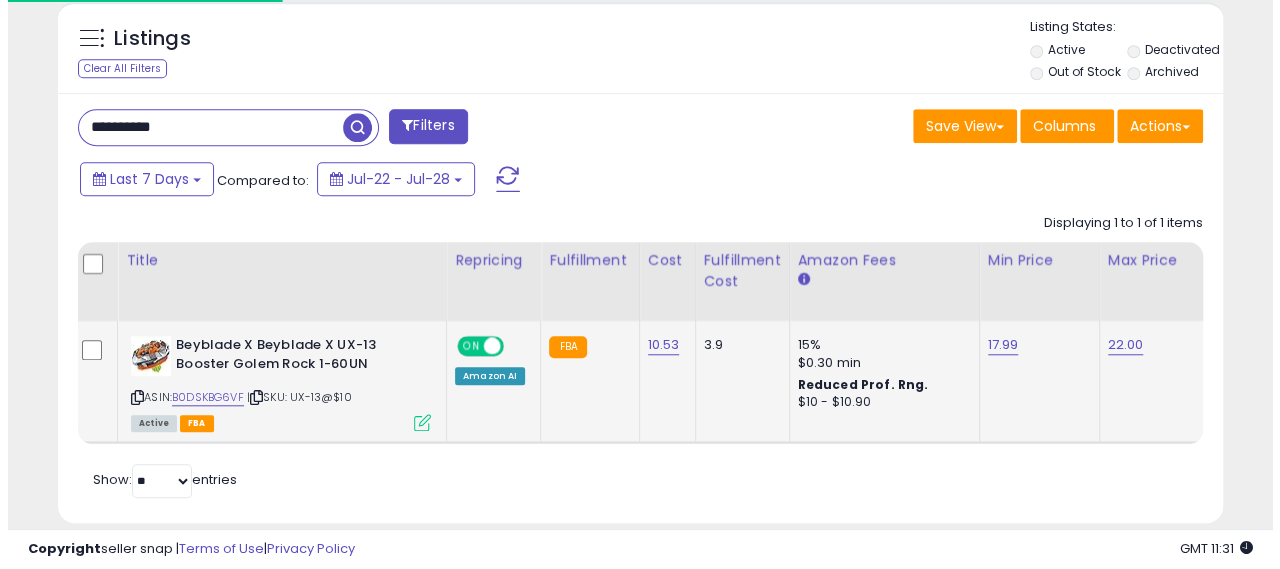 scroll, scrollTop: 649, scrollLeft: 0, axis: vertical 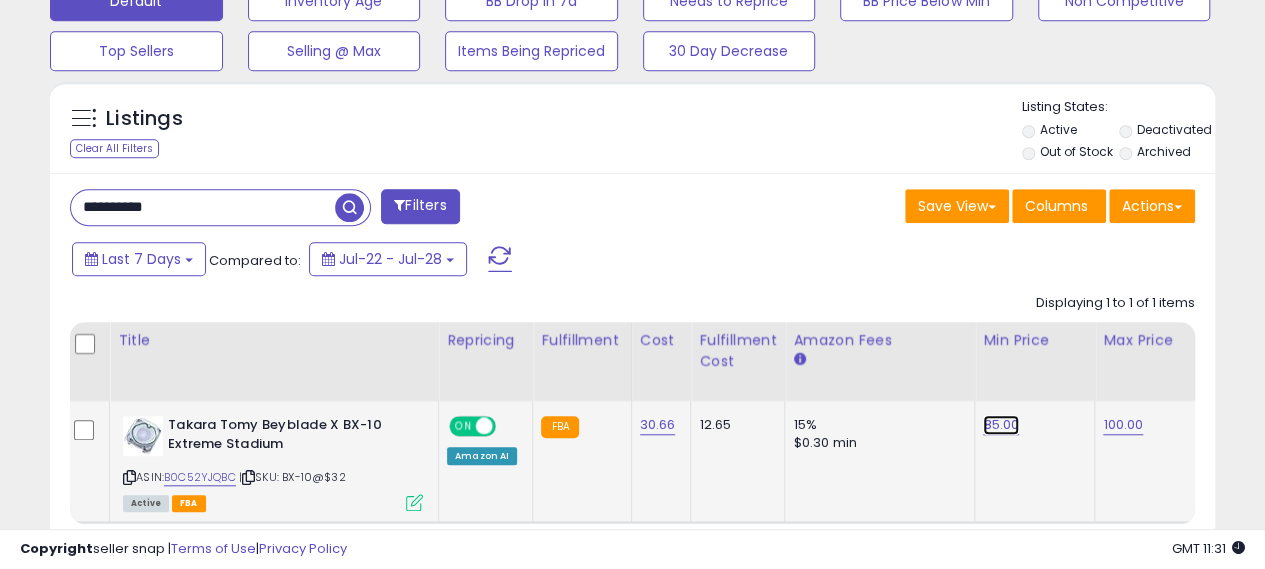 click on "85.00" at bounding box center (1001, 425) 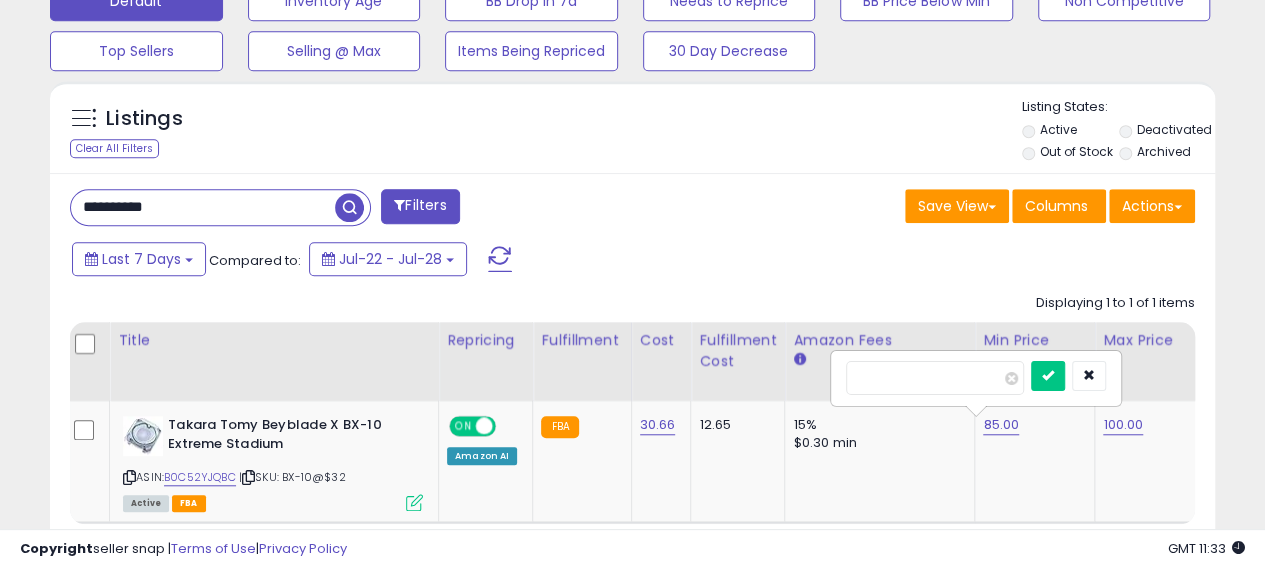 click on "**********" at bounding box center [203, 207] 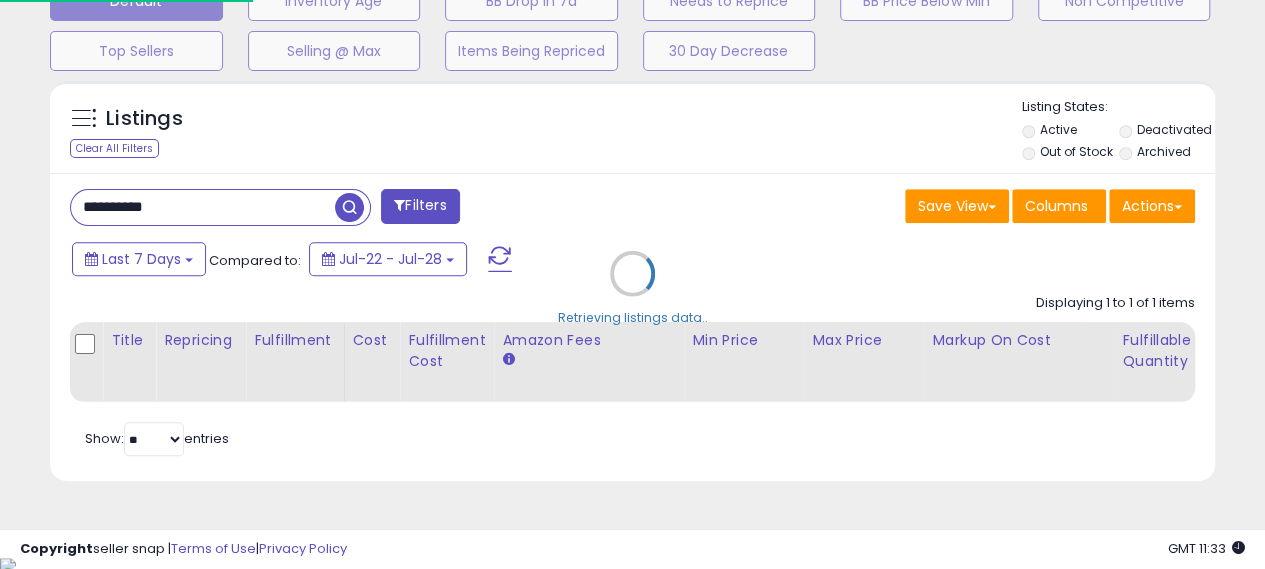 scroll, scrollTop: 999590, scrollLeft: 999317, axis: both 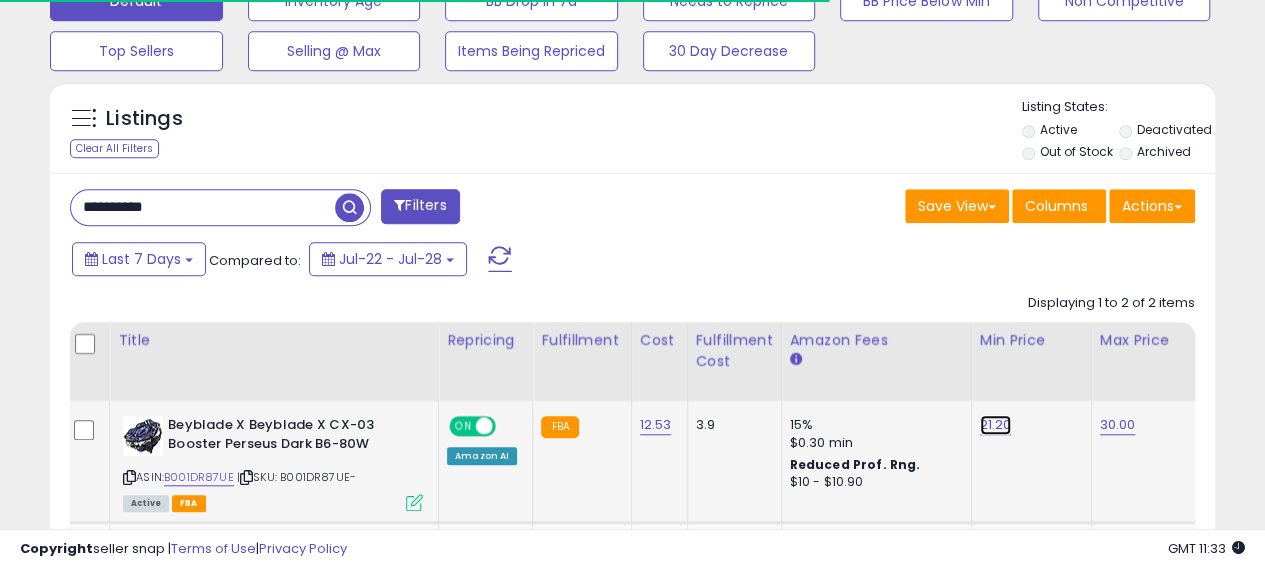 click on "21.20" at bounding box center (996, 425) 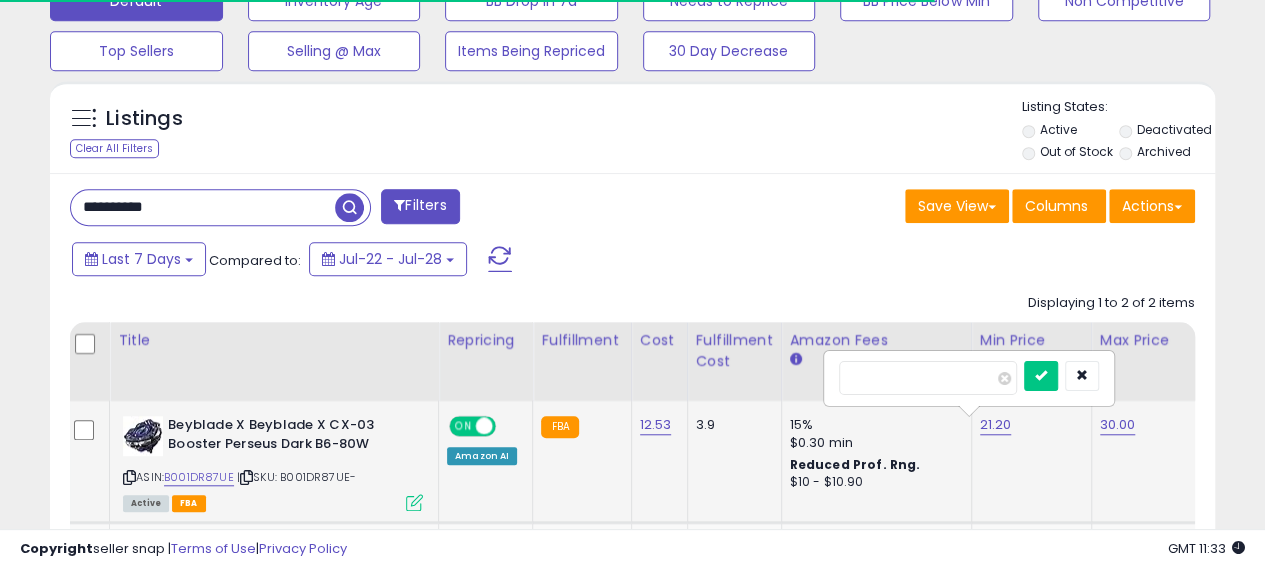 scroll, scrollTop: 999590, scrollLeft: 999326, axis: both 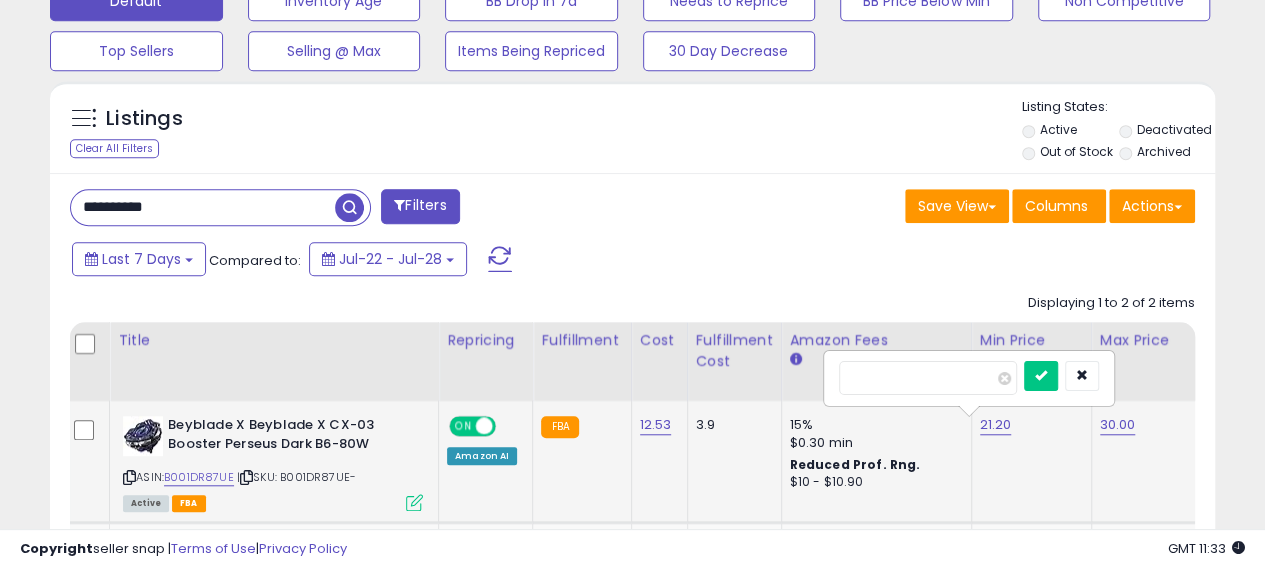 type on "*****" 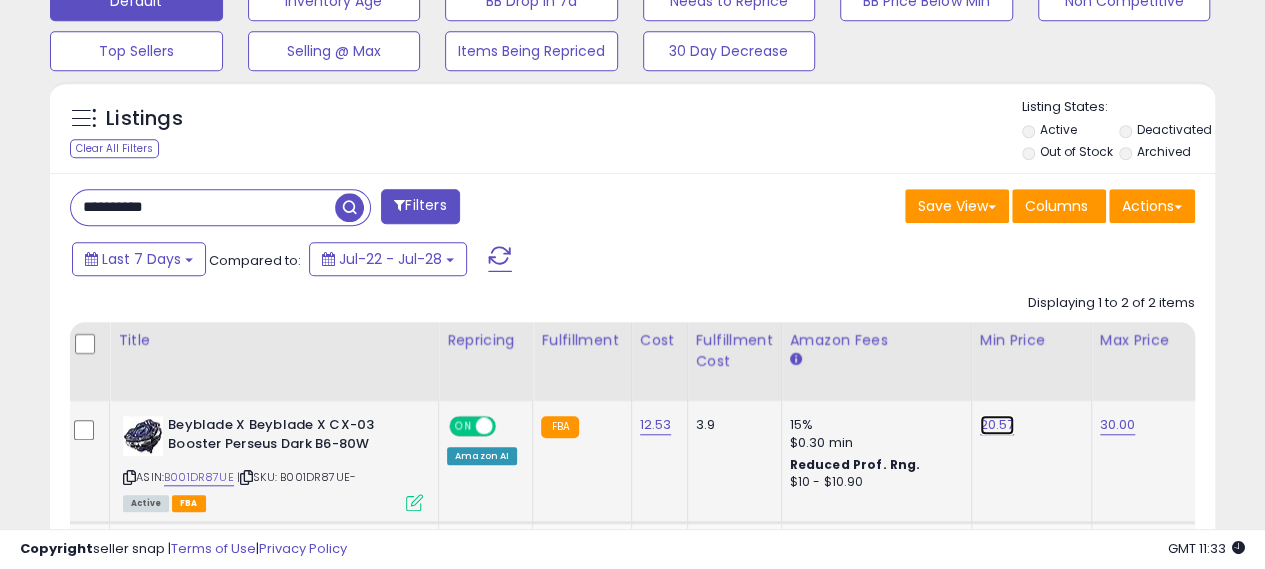 click on "20.57" at bounding box center (997, 425) 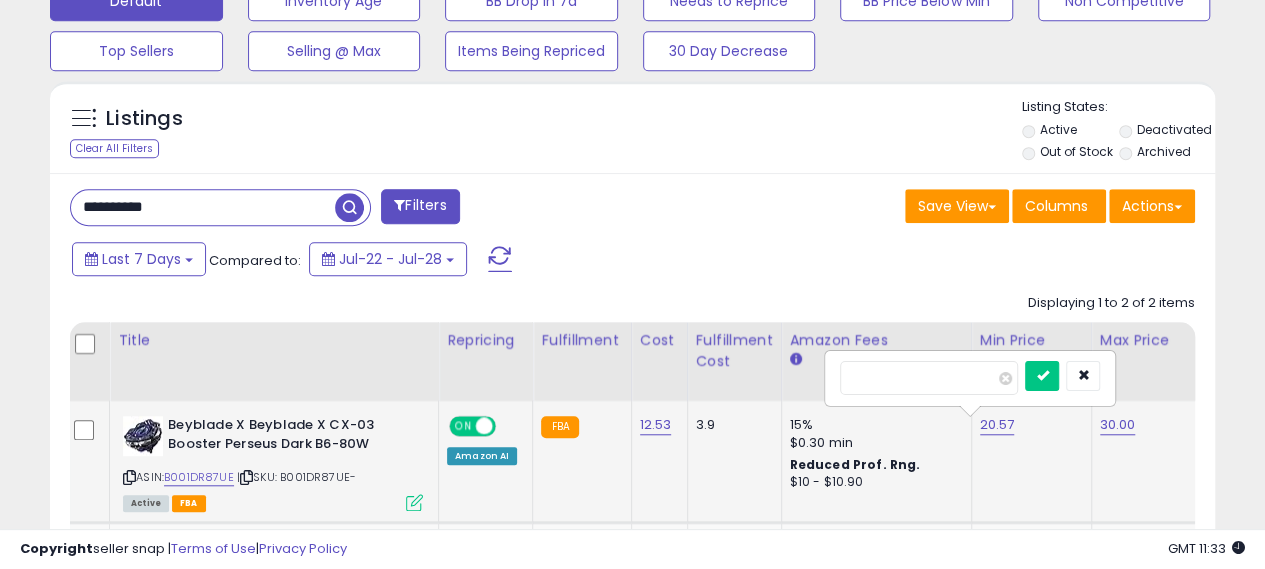 type on "*****" 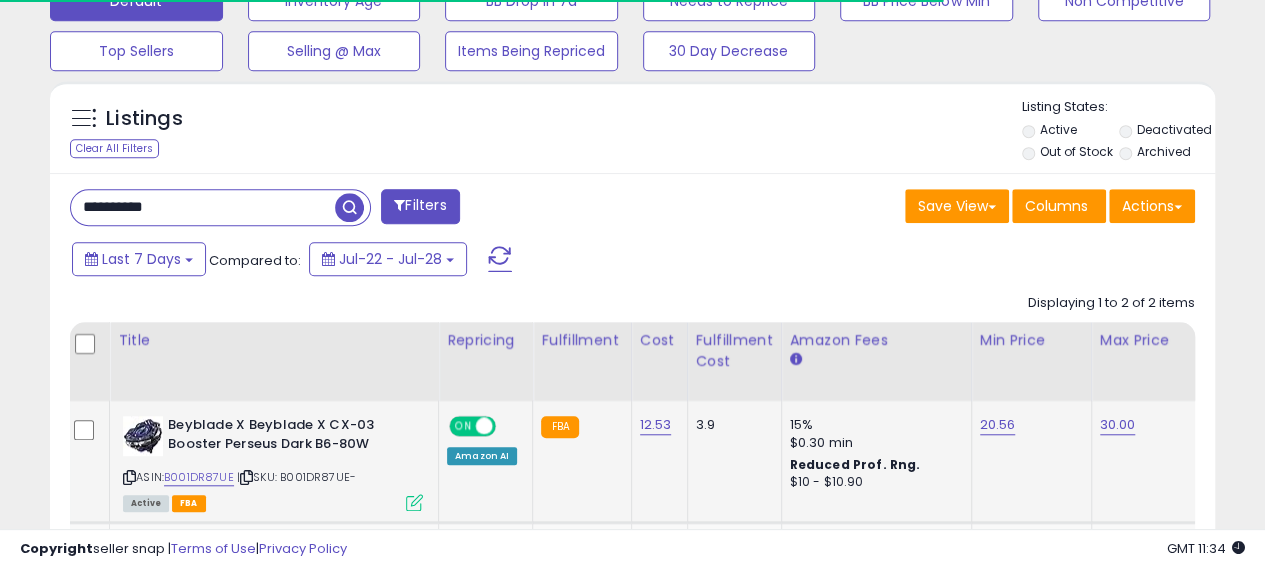 click on "**********" at bounding box center (203, 207) 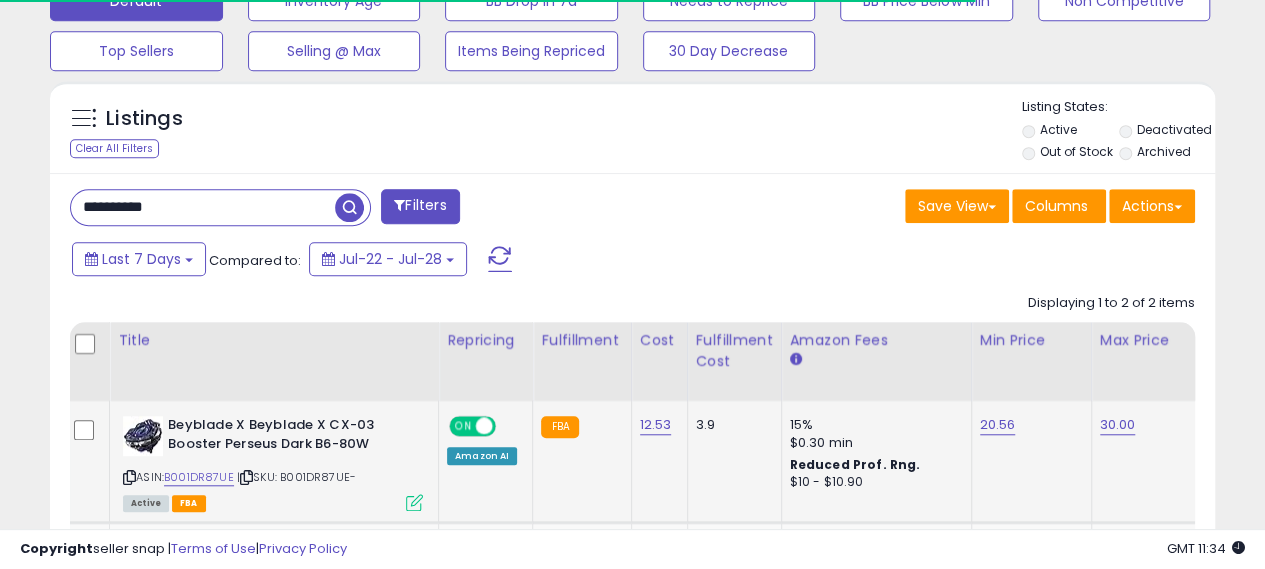 click on "**********" at bounding box center (203, 207) 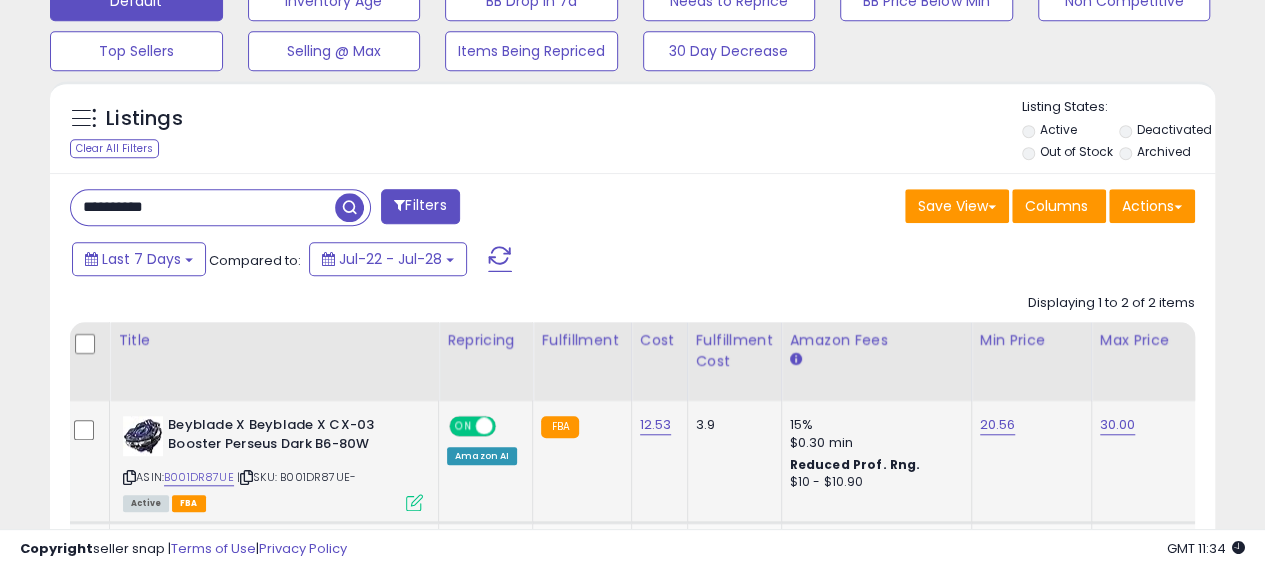 paste 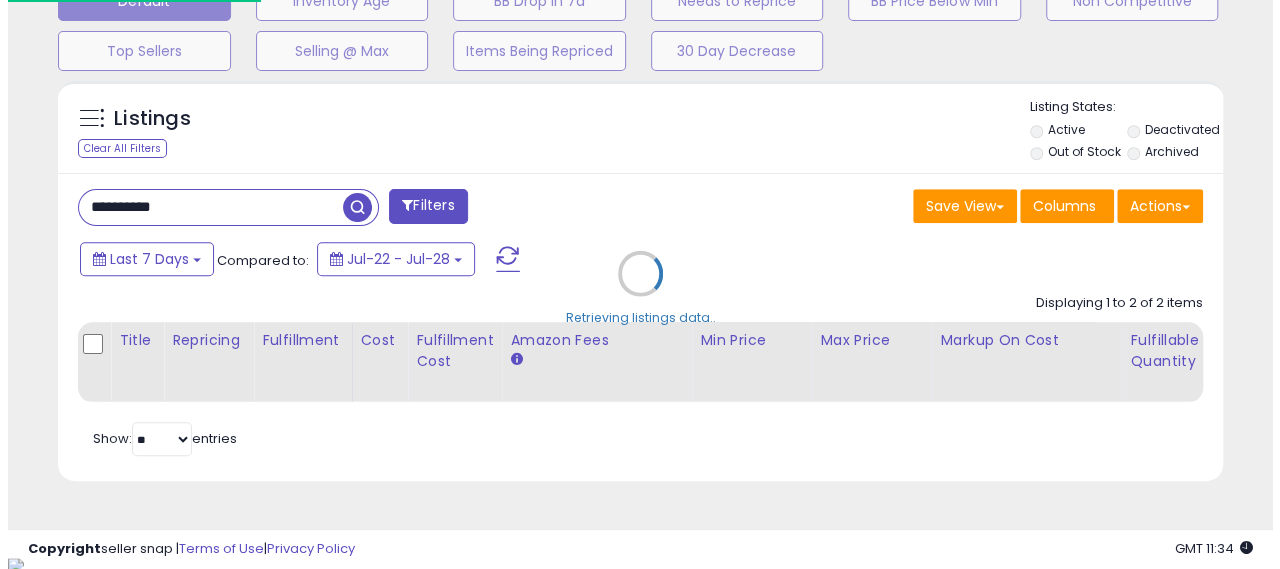scroll, scrollTop: 999590, scrollLeft: 999317, axis: both 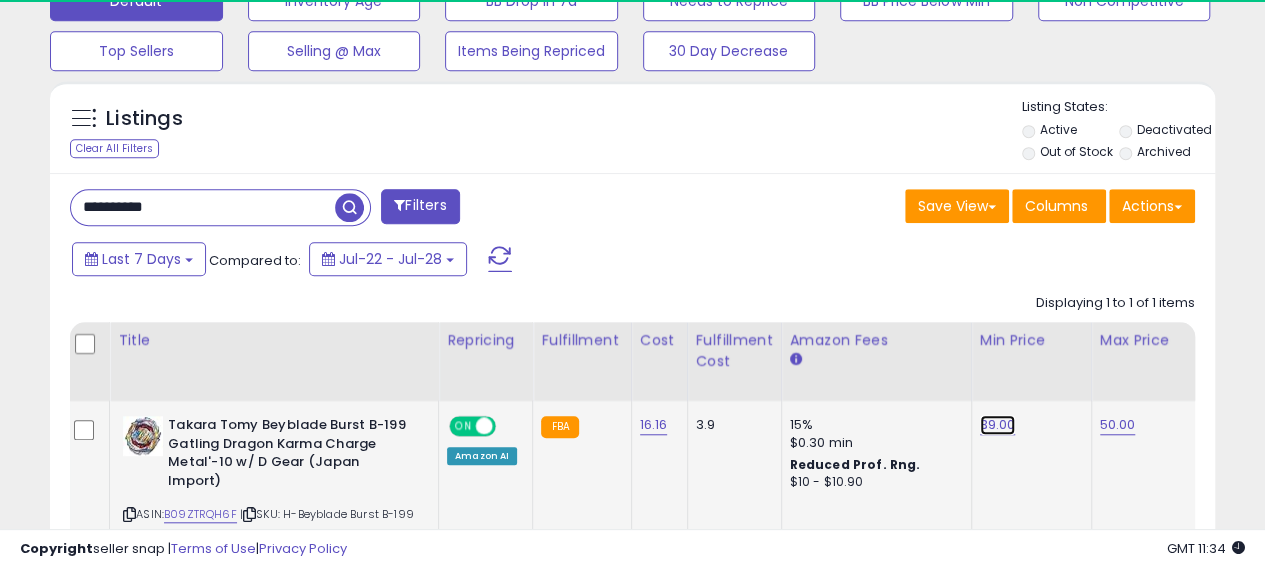 click on "39.00" at bounding box center [998, 425] 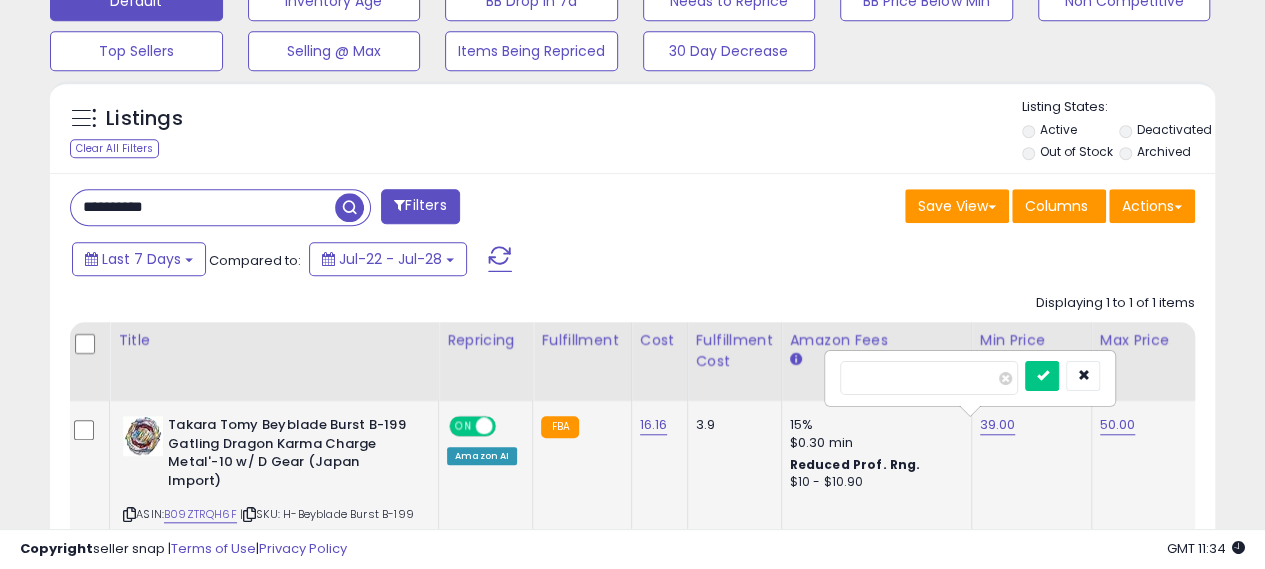 scroll, scrollTop: 999590, scrollLeft: 999326, axis: both 